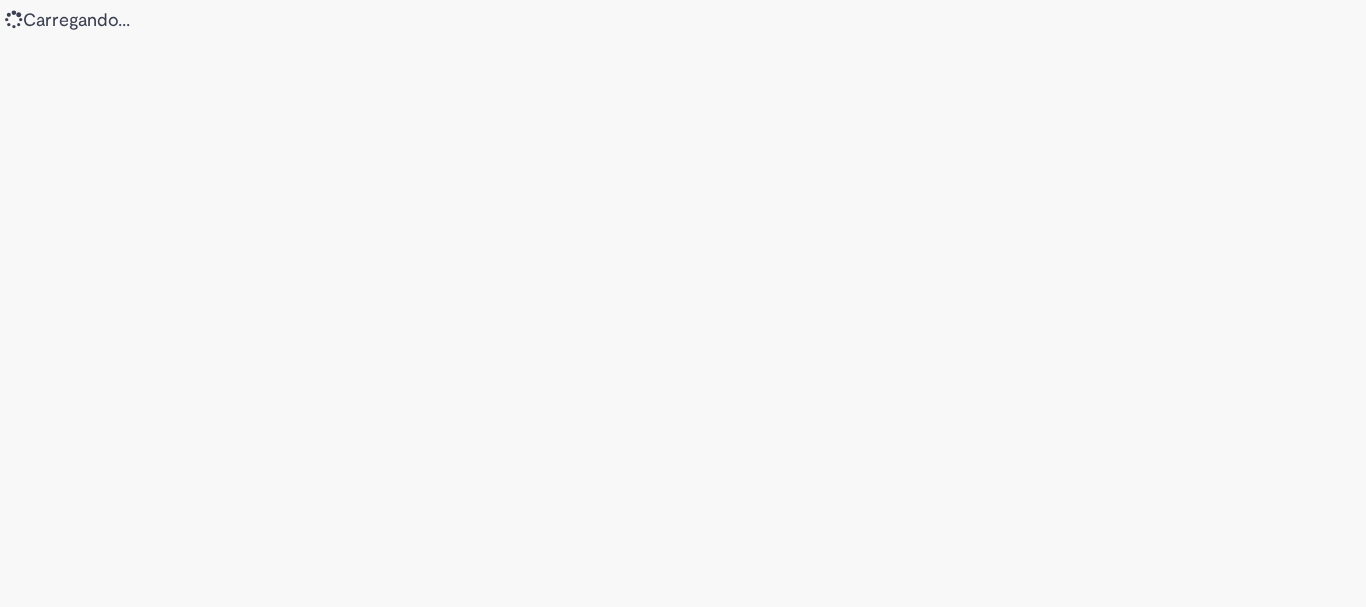 scroll, scrollTop: 0, scrollLeft: 0, axis: both 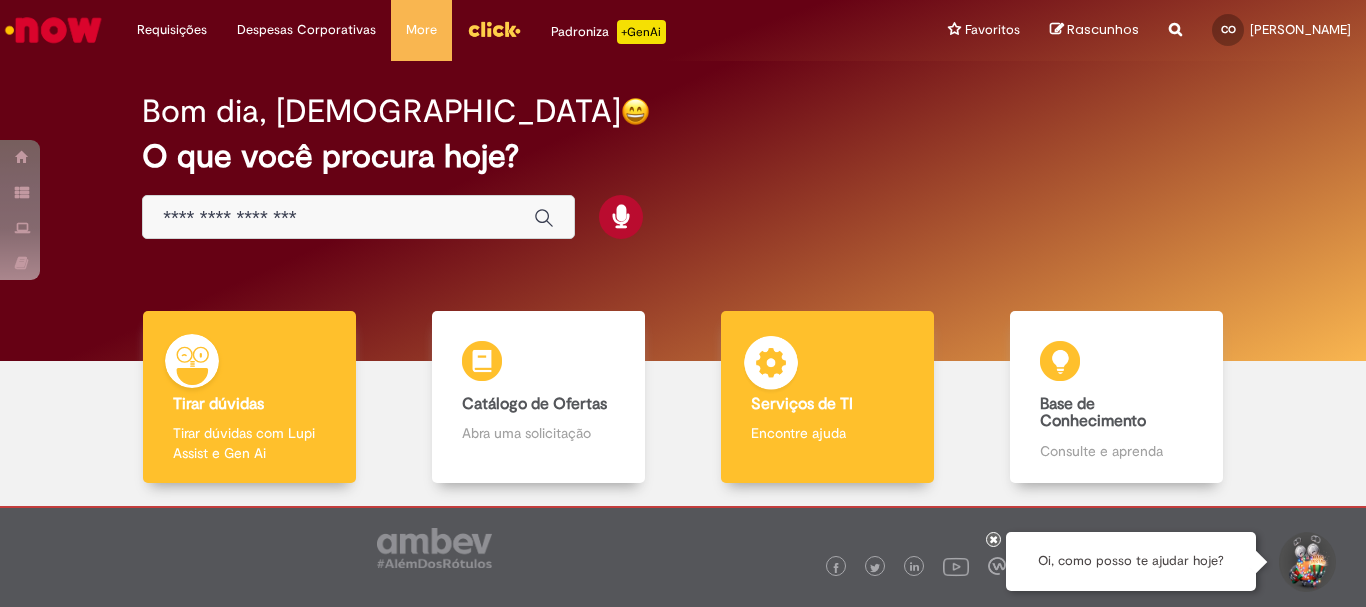 click on "Serviços de TI" at bounding box center [802, 404] 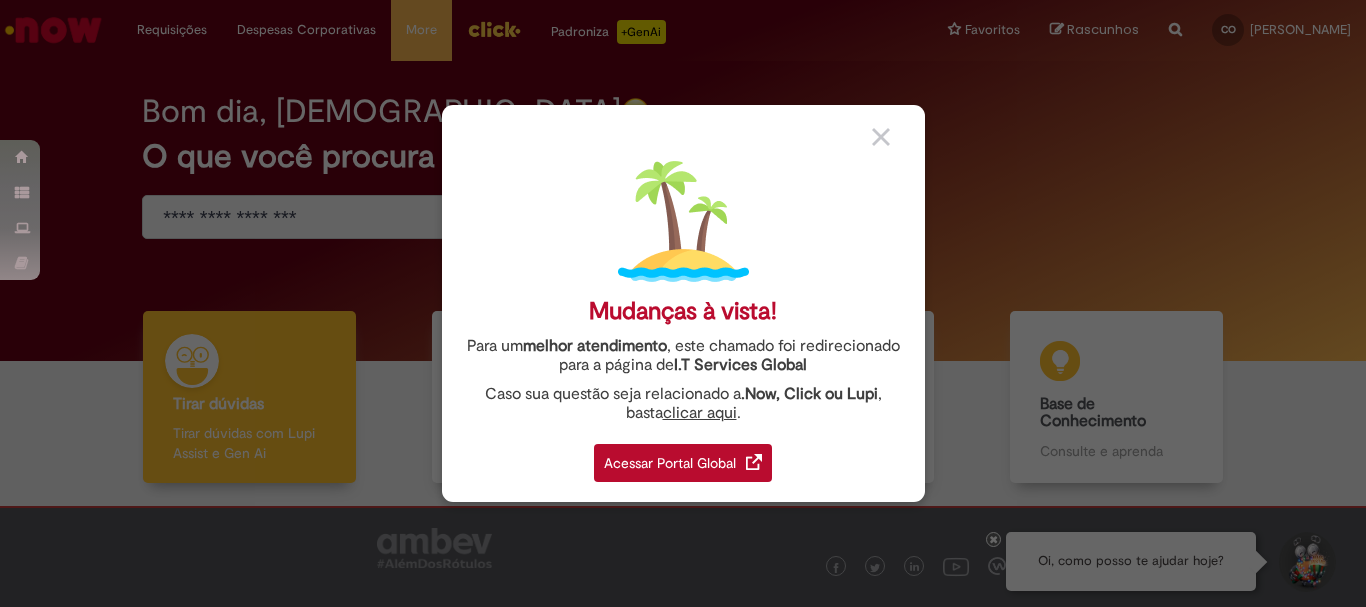 click at bounding box center [881, 137] 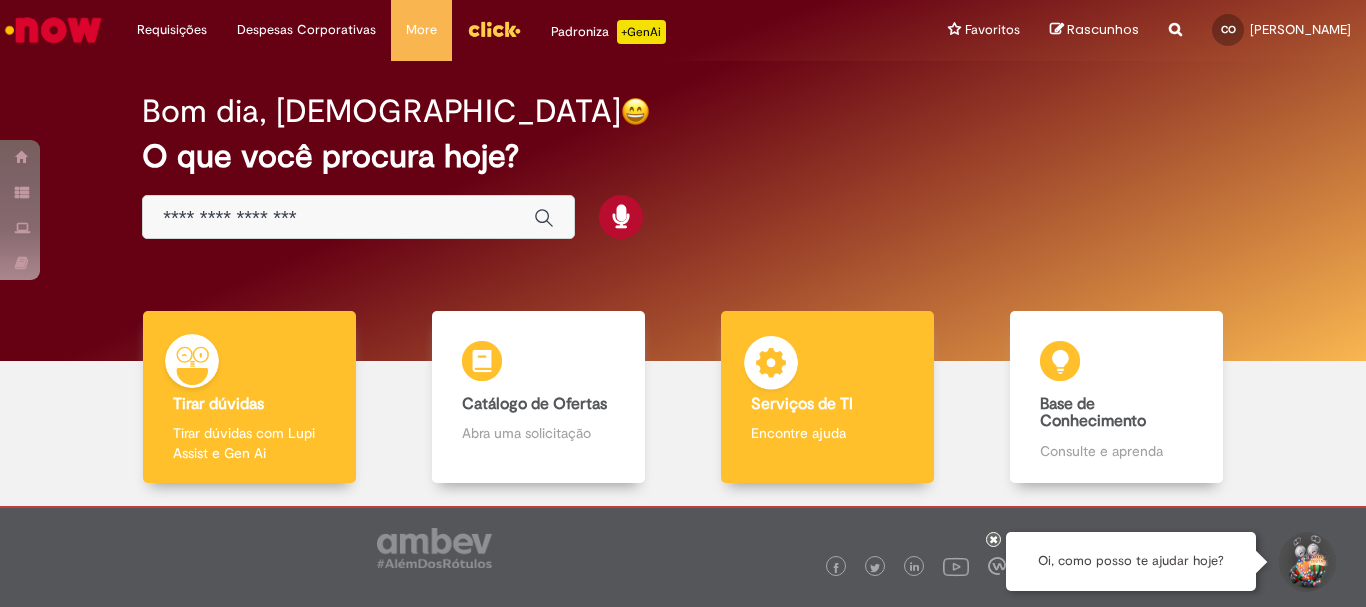 click on "Serviços de TI" at bounding box center [802, 404] 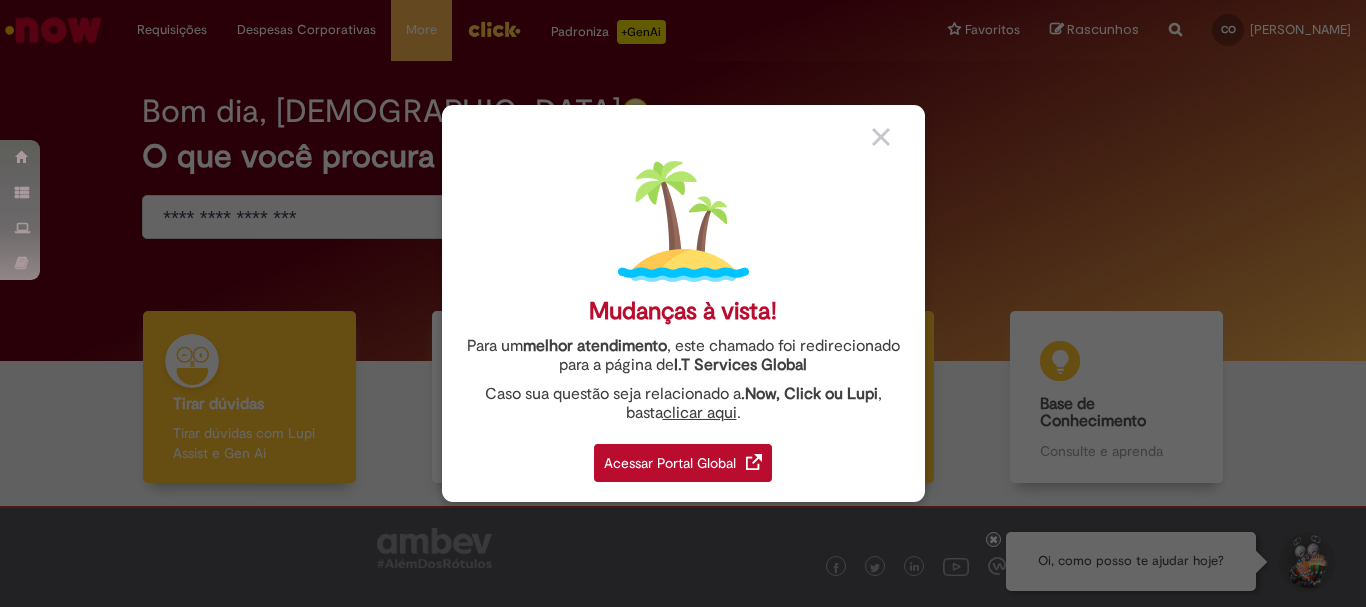 click on ".Now, Click ou Lupi" at bounding box center [809, 394] 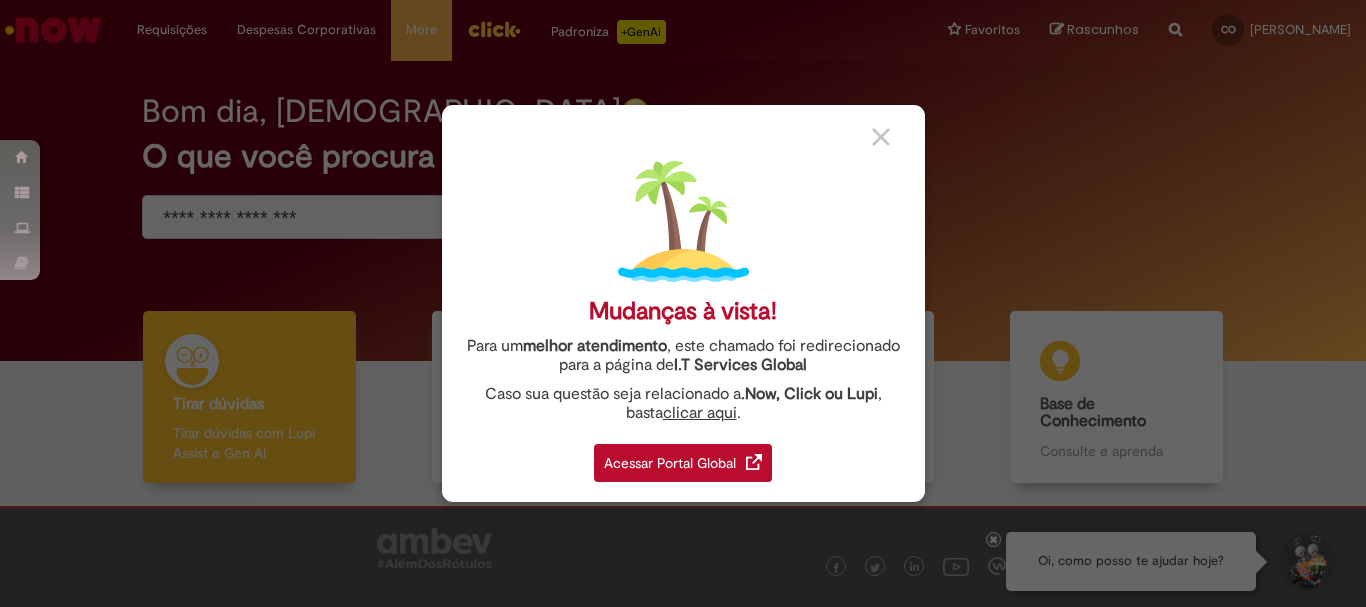 click on "Mudanças à vista!
Para um  melhor atendimento , este chamado foi redirecionado para a página de  I.T Services Global
Caso sua questão seja relacionado a  .Now, Click ou Lupi , basta  clicar aqui .
Acessar Portal Global" at bounding box center (683, 303) 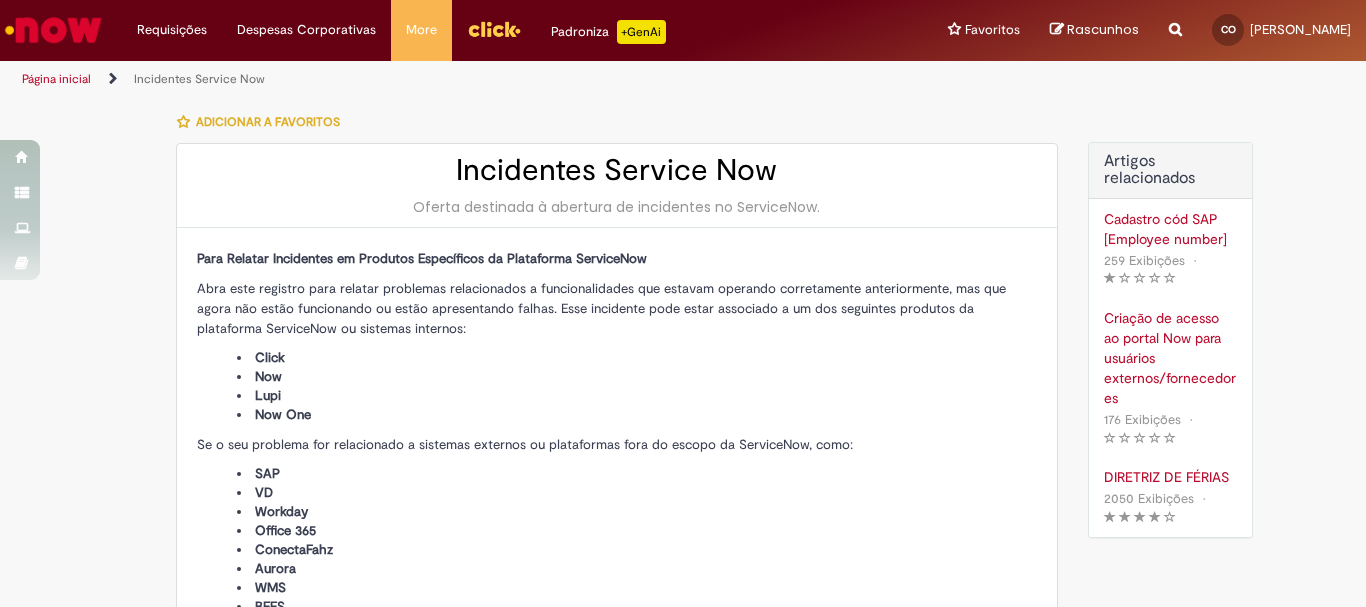 type on "**********" 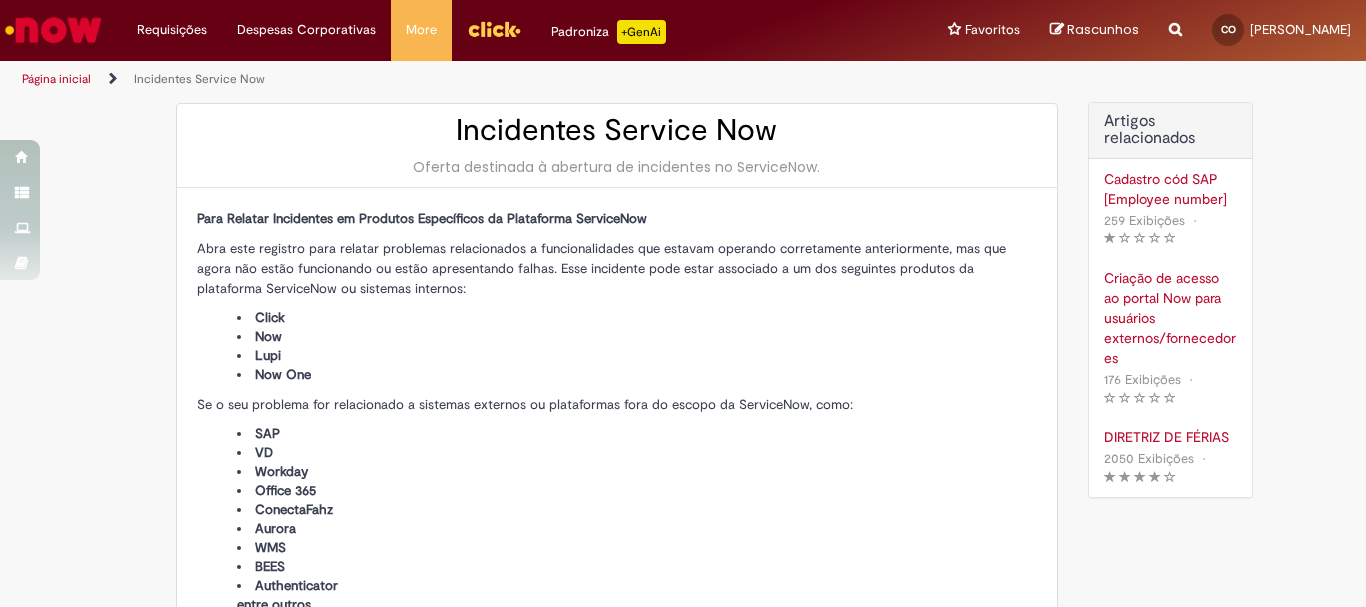 scroll, scrollTop: 0, scrollLeft: 0, axis: both 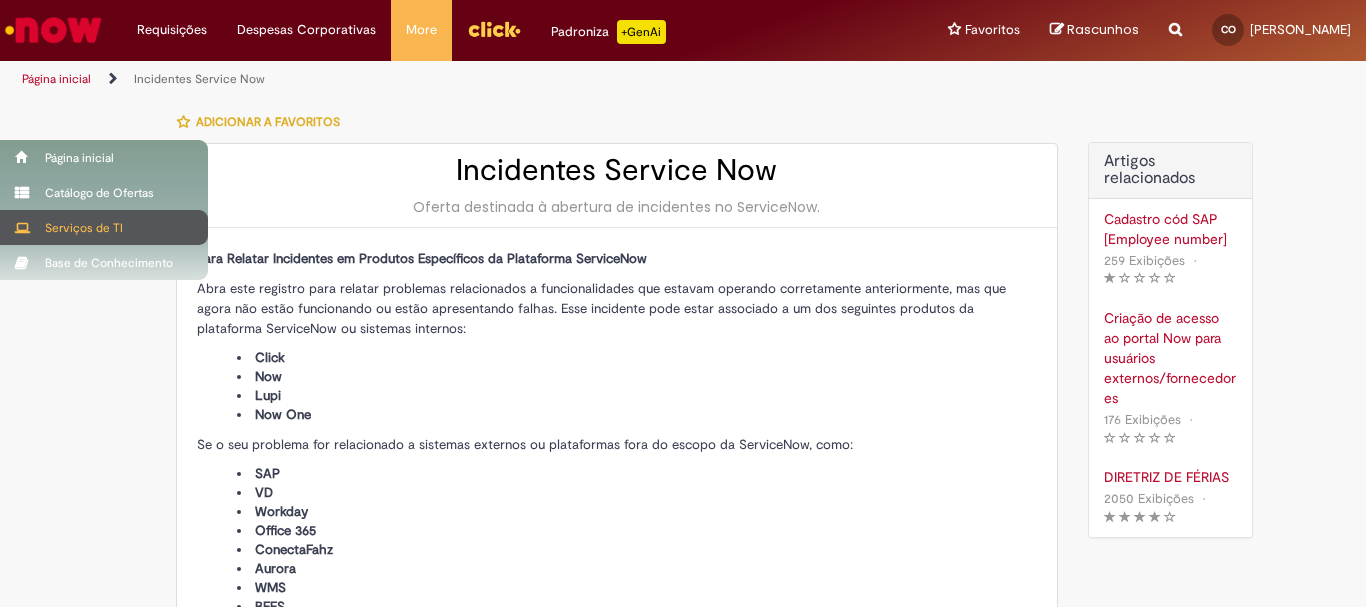 click on "Serviços de TI" at bounding box center [104, 227] 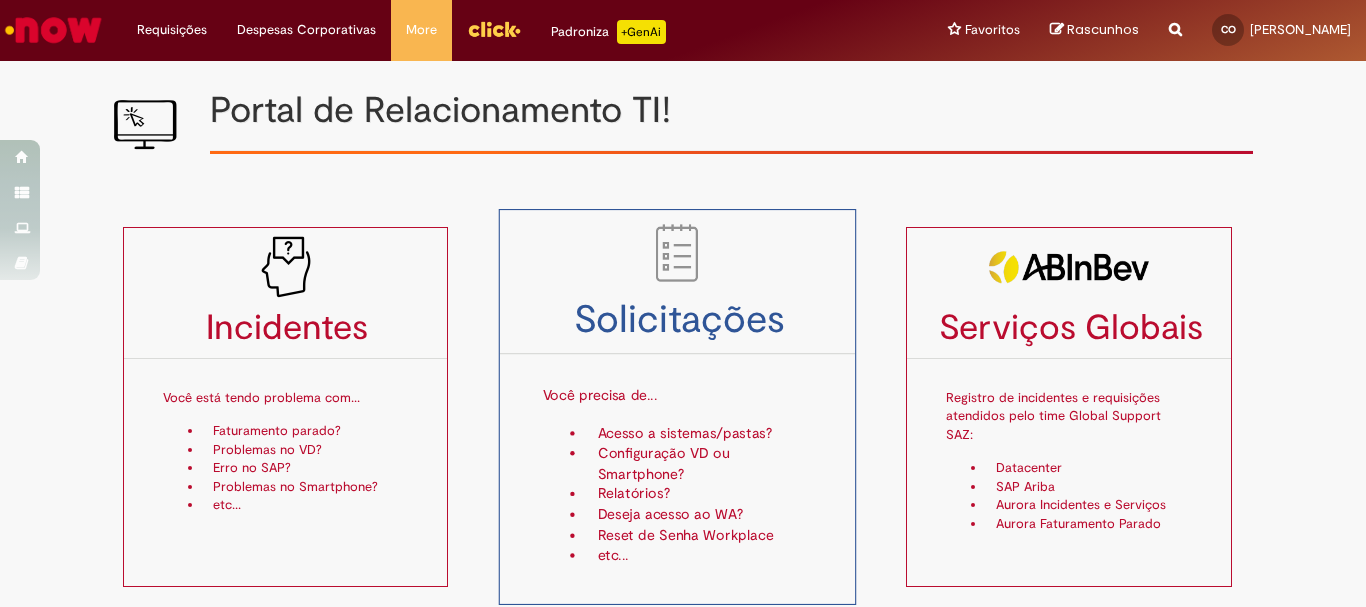 click on "Solicitações
Você precisa de...
Acesso a sistemas/pastas?
Configuração VD ou Smartphone?
Relatórios?
Deseja acesso ao WA?
Reset de Senha Workplace
etc..." at bounding box center (677, 407) 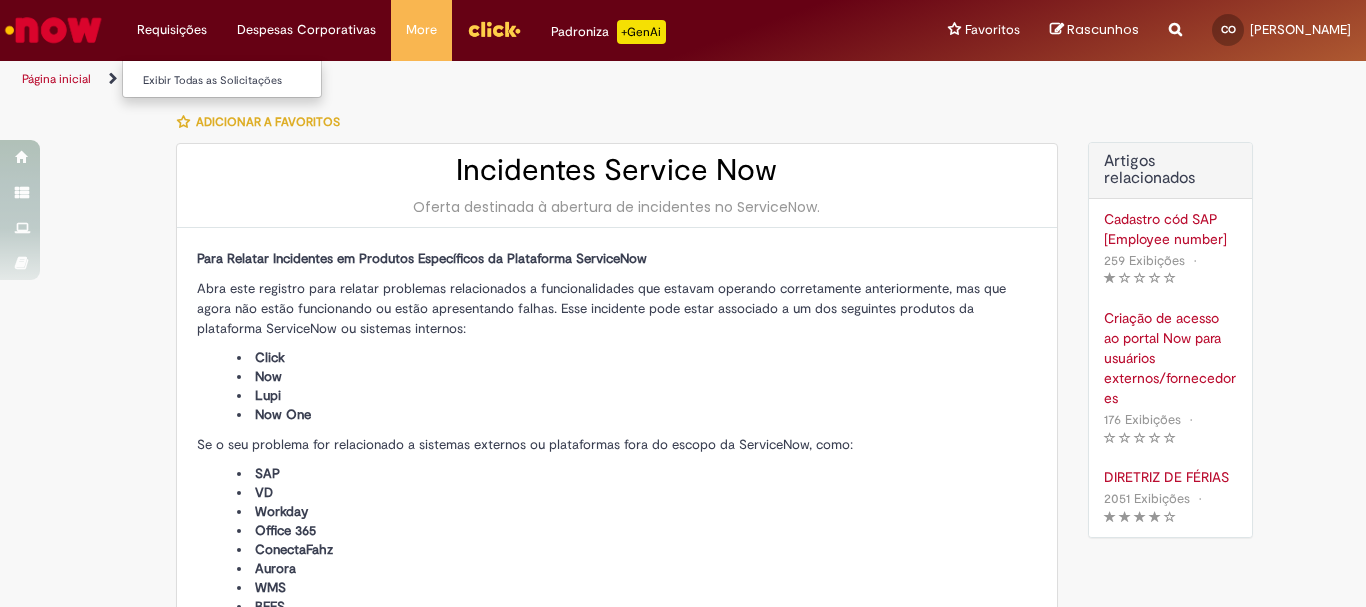 type on "**********" 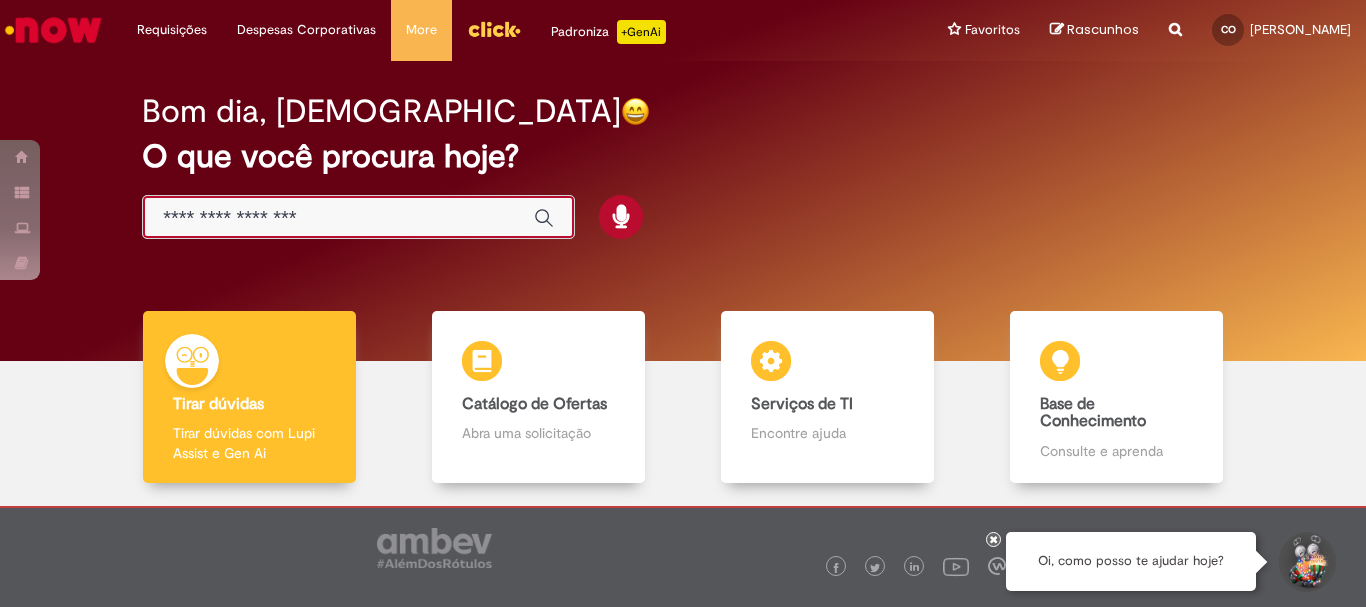click at bounding box center (338, 218) 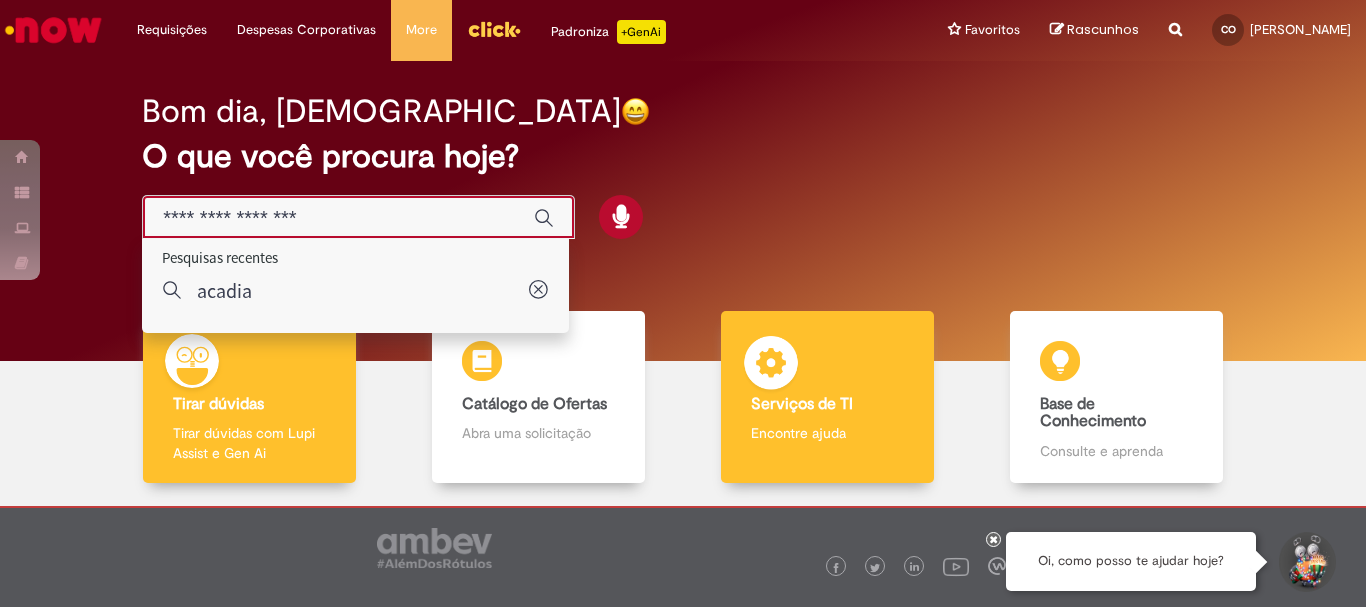 click on "Serviços de TI
Serviços de TI
Encontre ajuda" at bounding box center [827, 397] 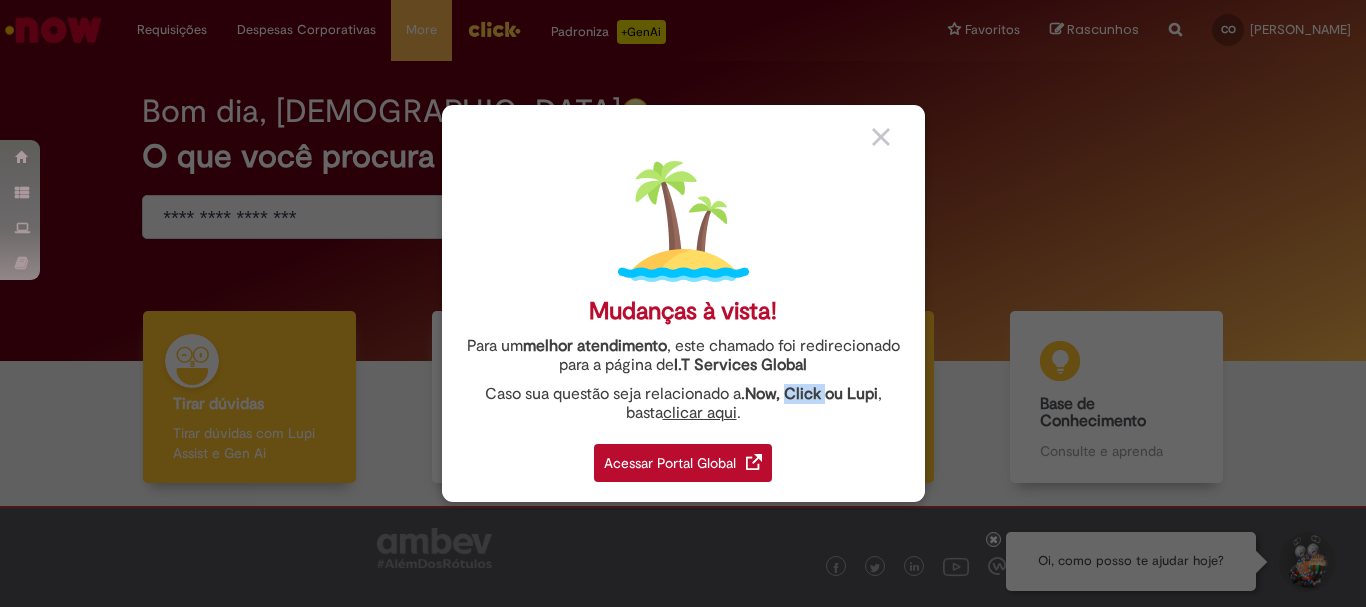 click on ".Now, Click ou Lupi" at bounding box center [809, 394] 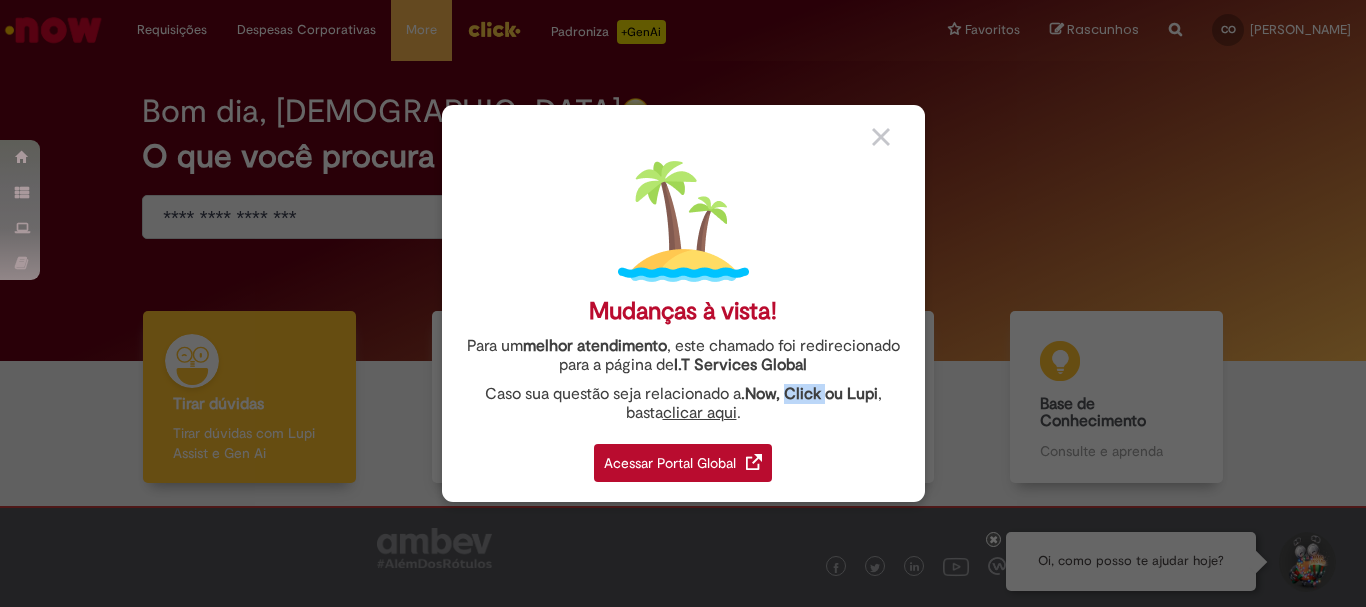 click on "Acessar Portal Global" at bounding box center [683, 463] 